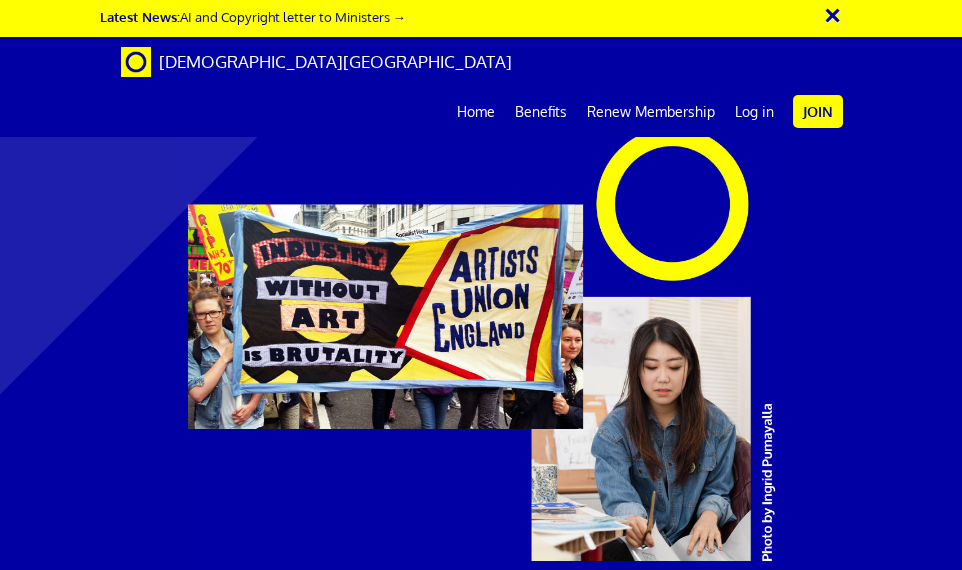 scroll, scrollTop: 0, scrollLeft: 0, axis: both 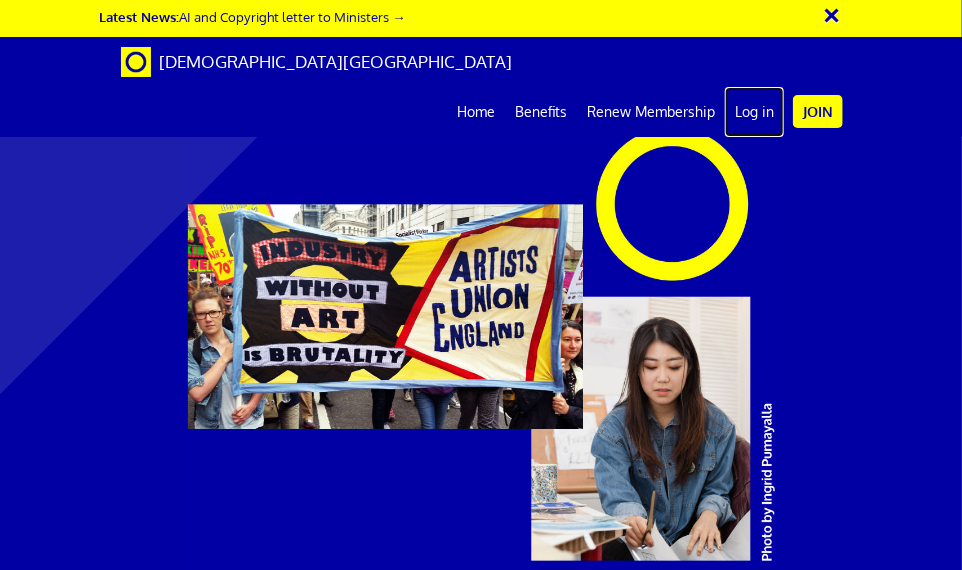 click on "Log in" at bounding box center (754, 112) 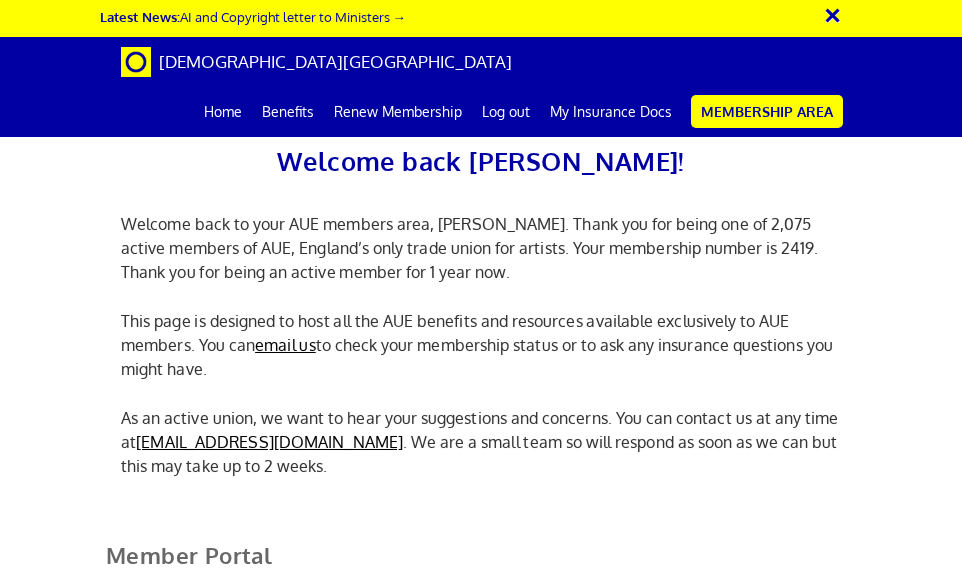 scroll, scrollTop: 0, scrollLeft: 0, axis: both 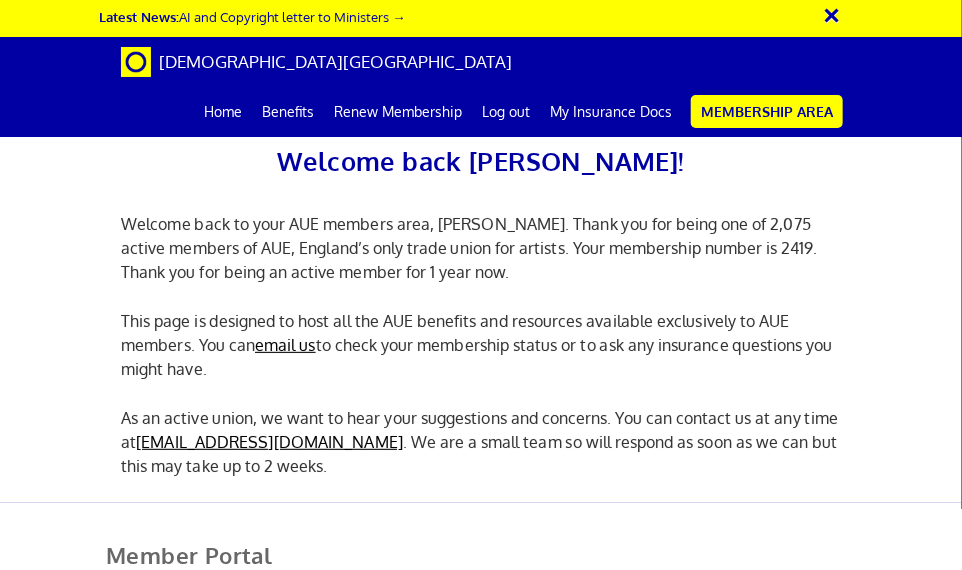 click on "Welcome back to your AUE members area, Sarah. Thank you for being one of 2,075 active members of AUE, England’s only trade union for artists. Your membership number is 2419. Thank you for being an active member for 1 year now." at bounding box center (481, 248) 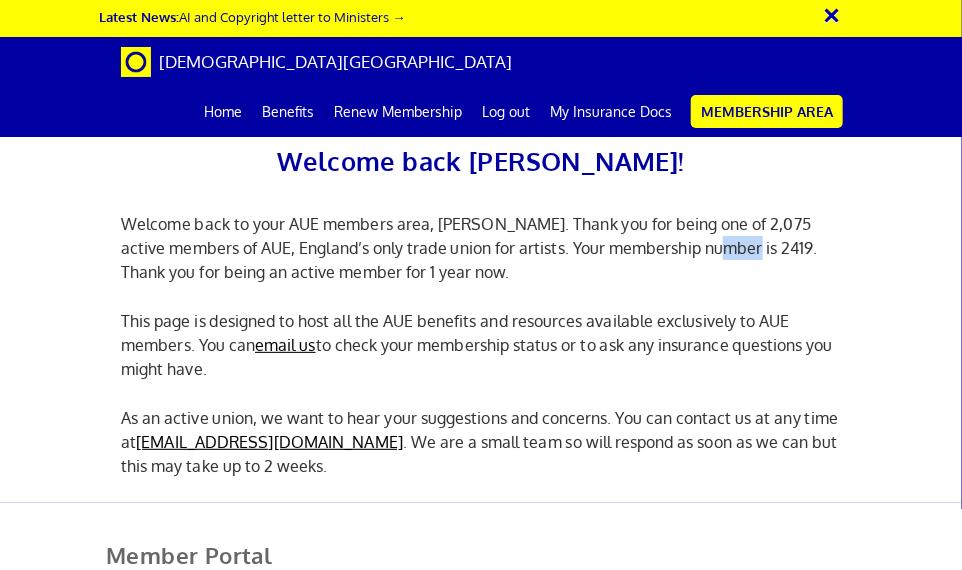 drag, startPoint x: 683, startPoint y: 249, endPoint x: 664, endPoint y: 247, distance: 19.104973 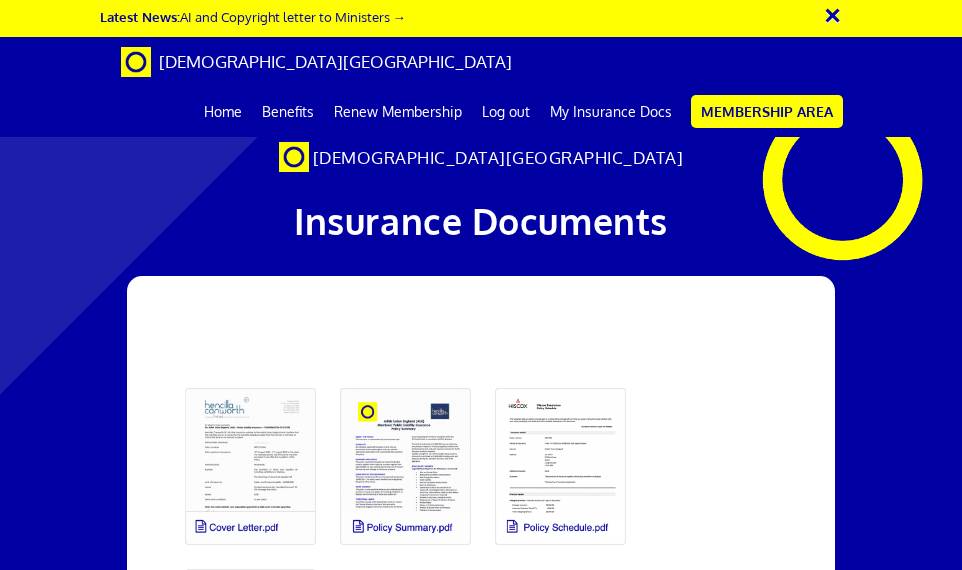 scroll, scrollTop: 0, scrollLeft: 0, axis: both 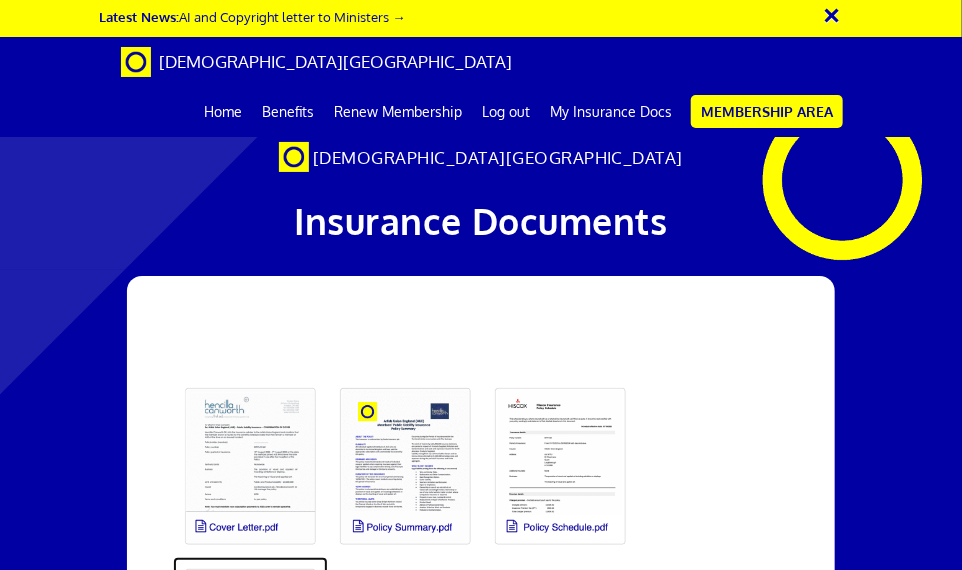 click at bounding box center (250, 647) 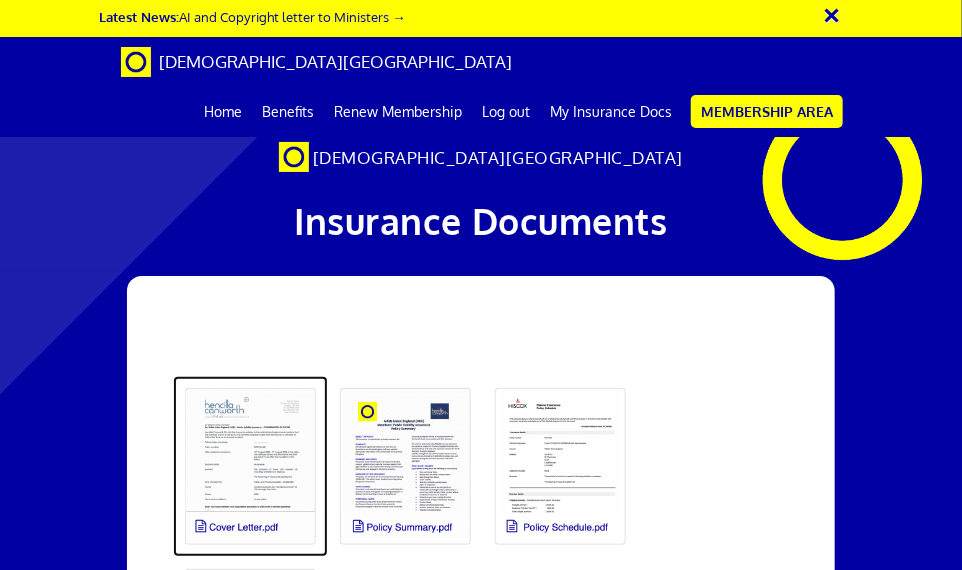 click at bounding box center [250, 466] 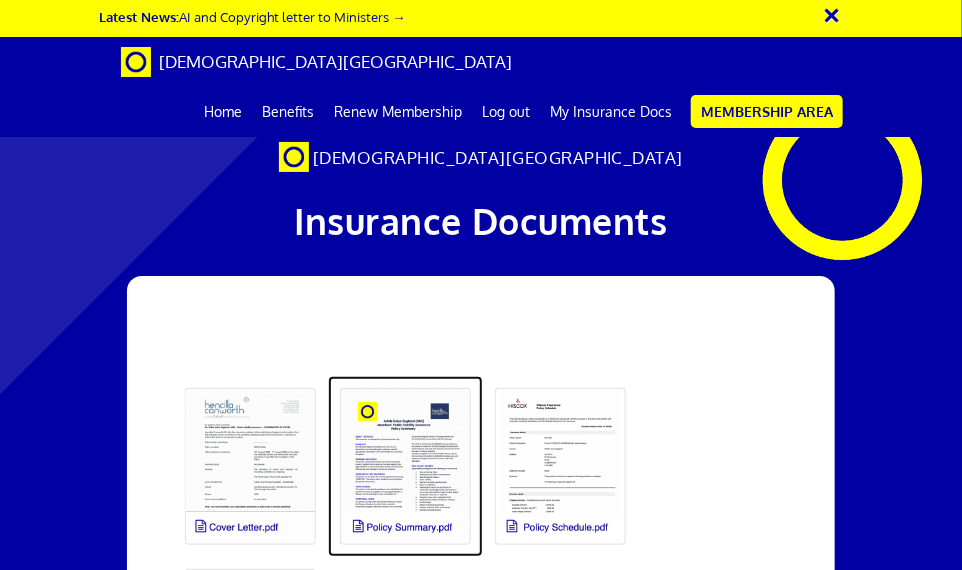 click at bounding box center (405, 466) 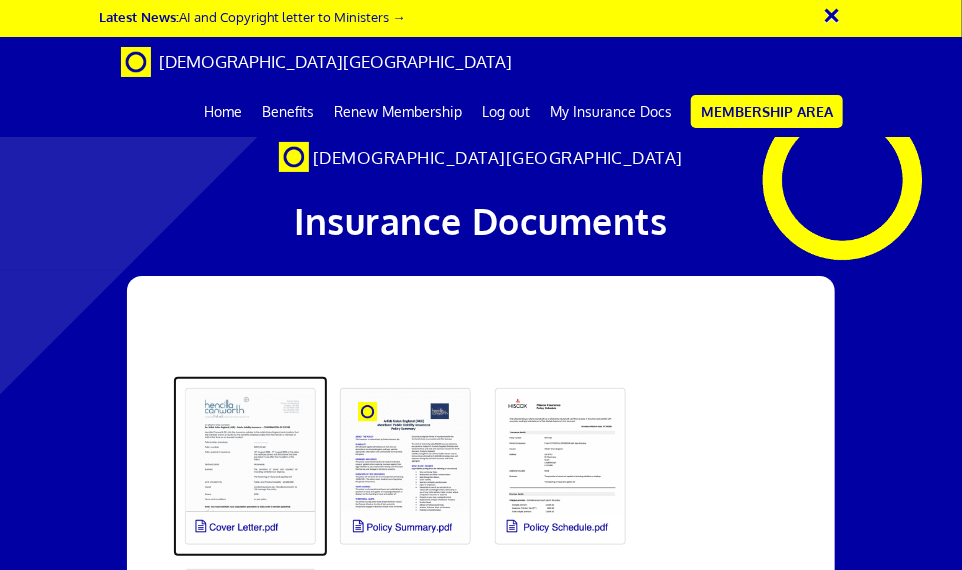click at bounding box center (250, 466) 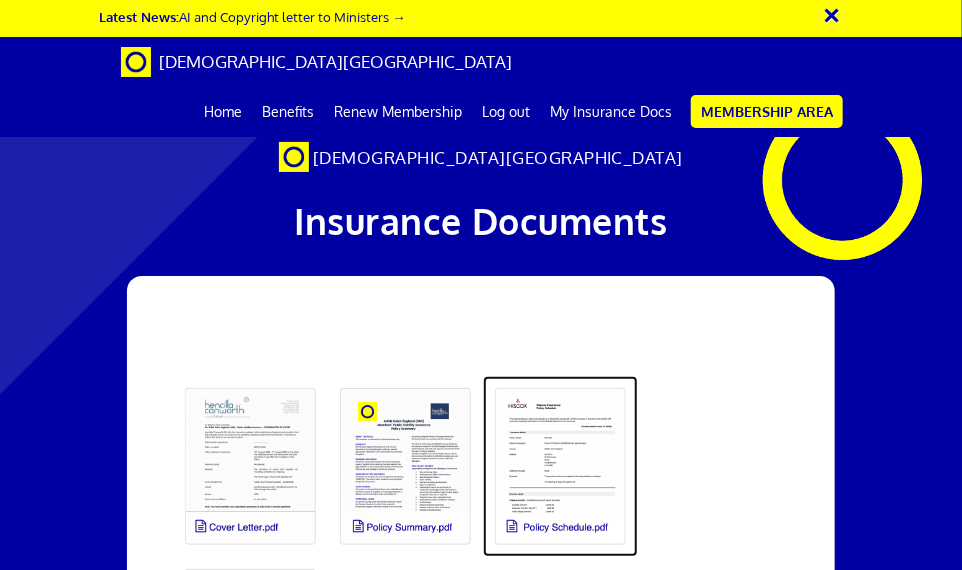 click at bounding box center [560, 466] 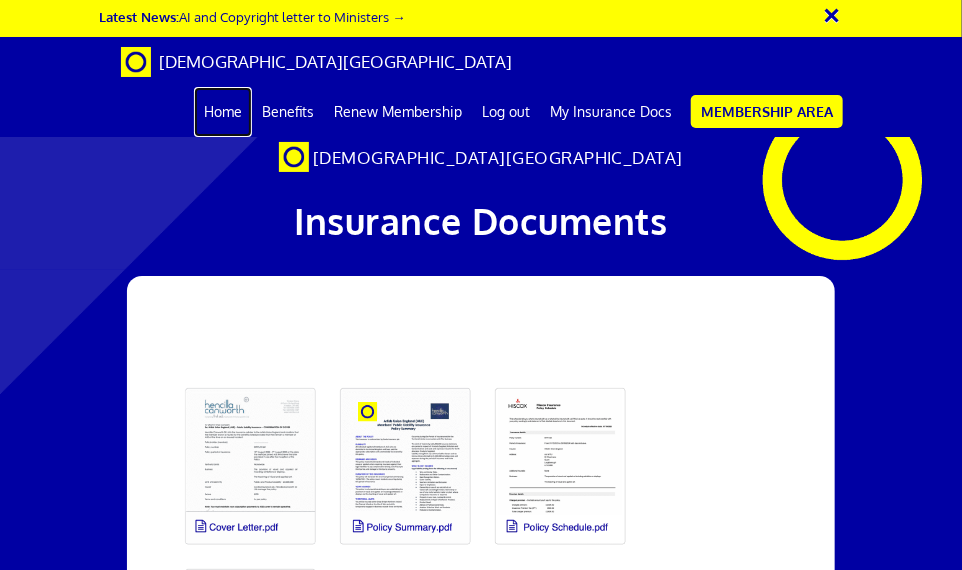 click on "Home" at bounding box center (223, 112) 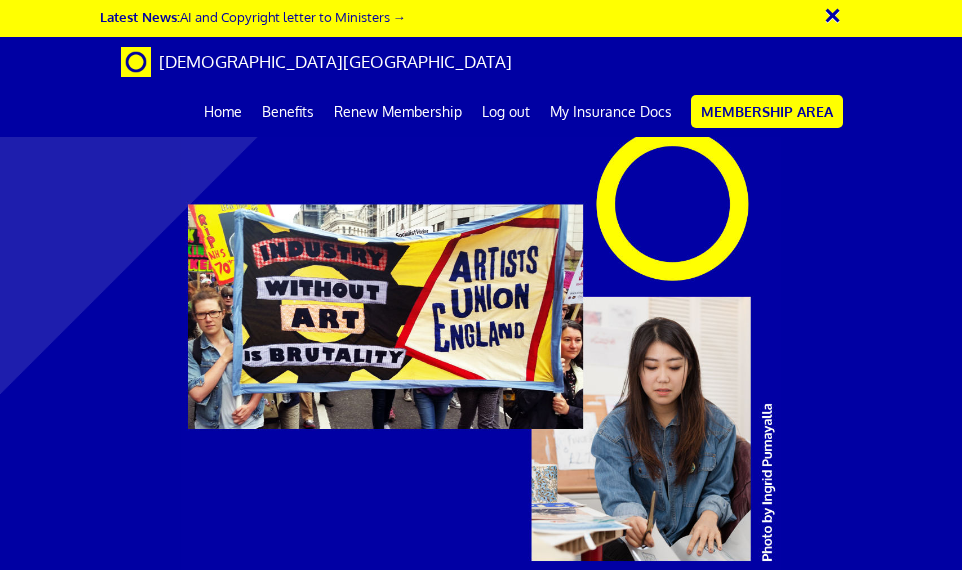 scroll, scrollTop: 0, scrollLeft: 0, axis: both 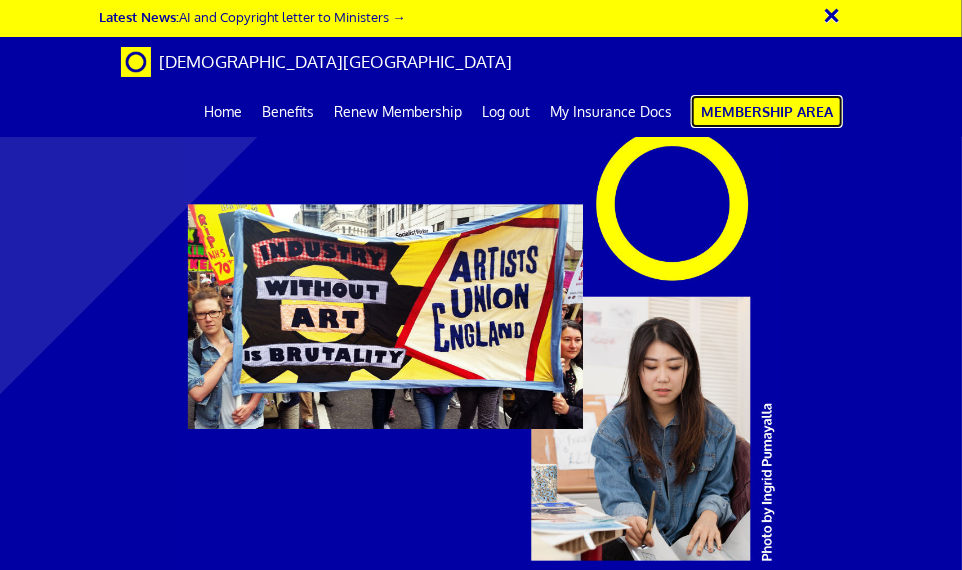 click on "Membership Area" at bounding box center (767, 111) 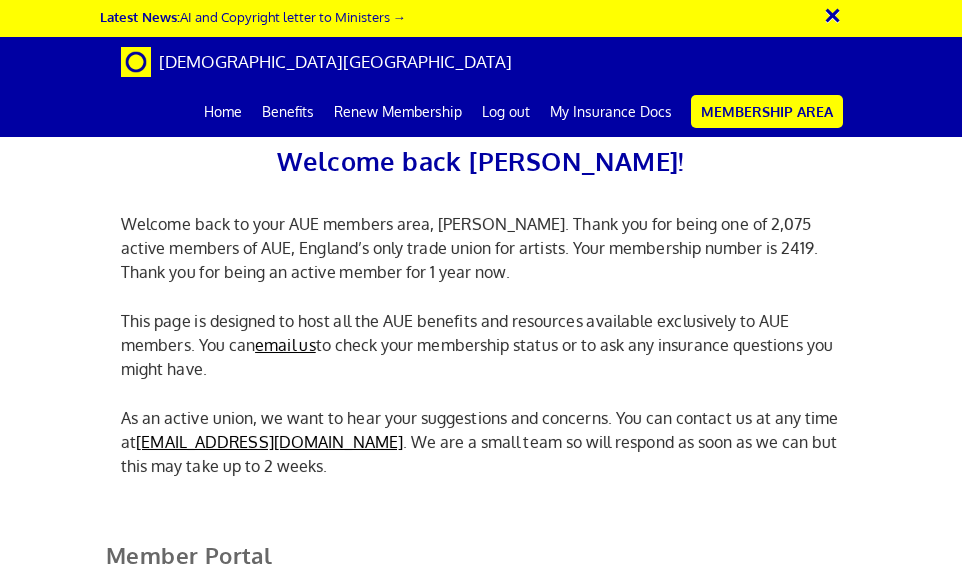 scroll, scrollTop: 0, scrollLeft: 0, axis: both 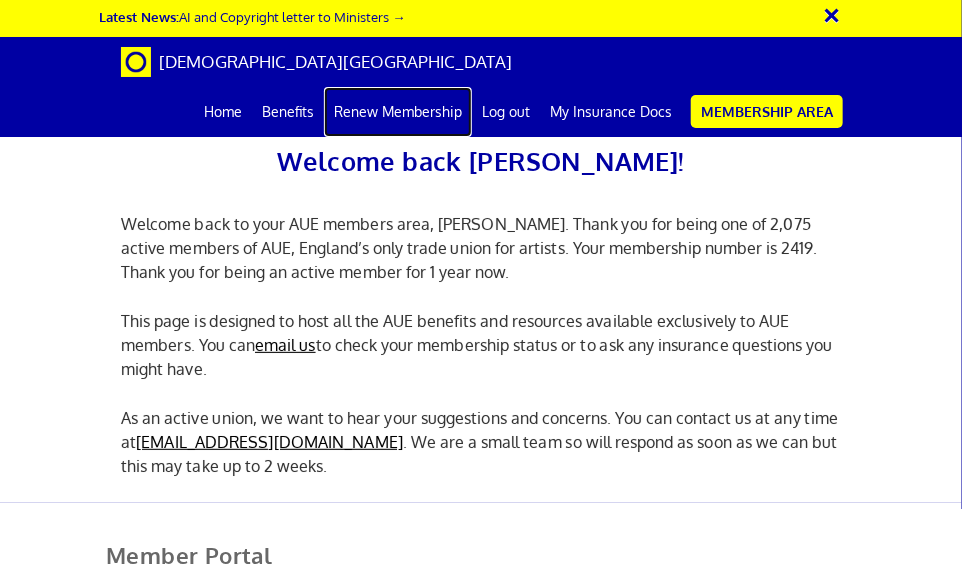 click on "Renew Membership" at bounding box center [398, 112] 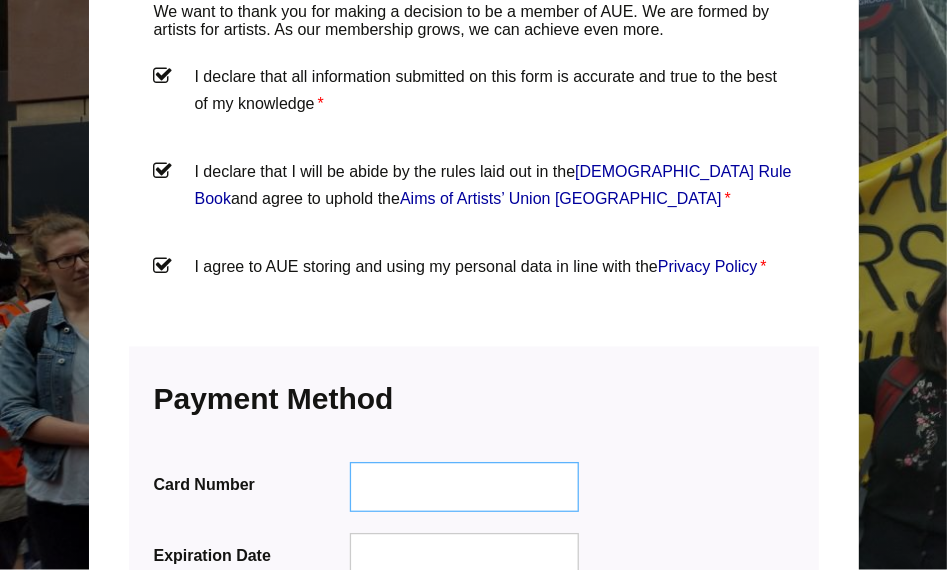 scroll, scrollTop: 2776, scrollLeft: 0, axis: vertical 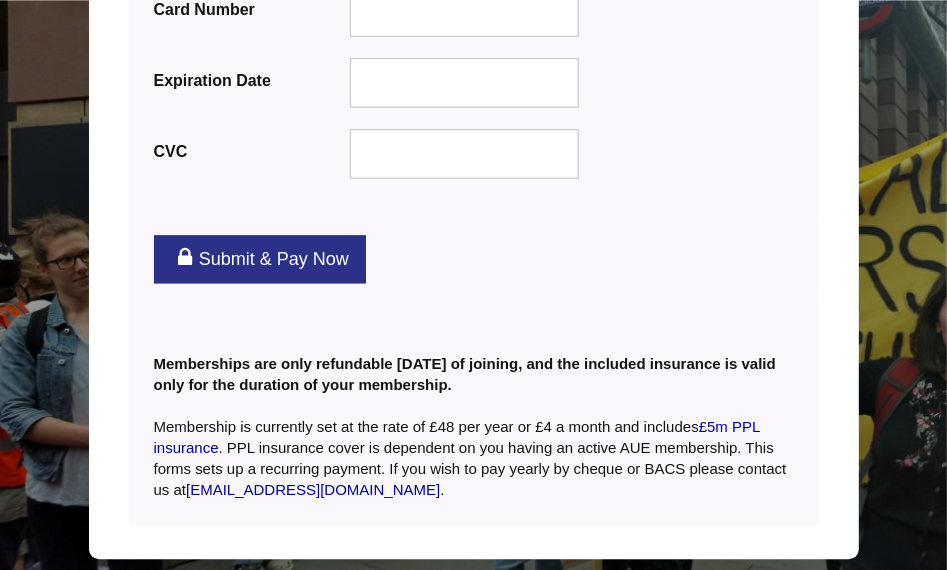 drag, startPoint x: 28, startPoint y: -24, endPoint x: 38, endPoint y: 45, distance: 69.72087 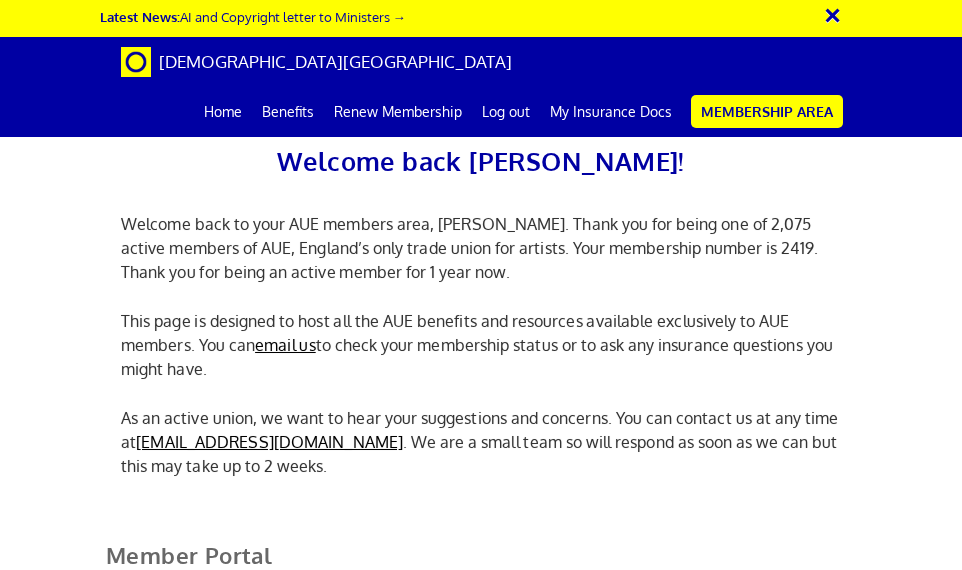 scroll, scrollTop: 300, scrollLeft: 0, axis: vertical 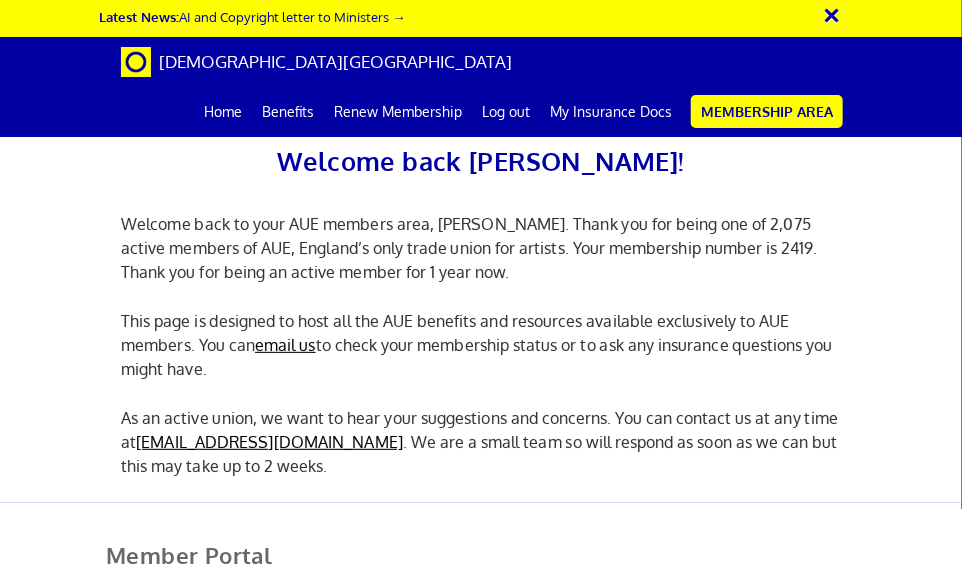 click on "Manage my membership" at bounding box center (256, 690) 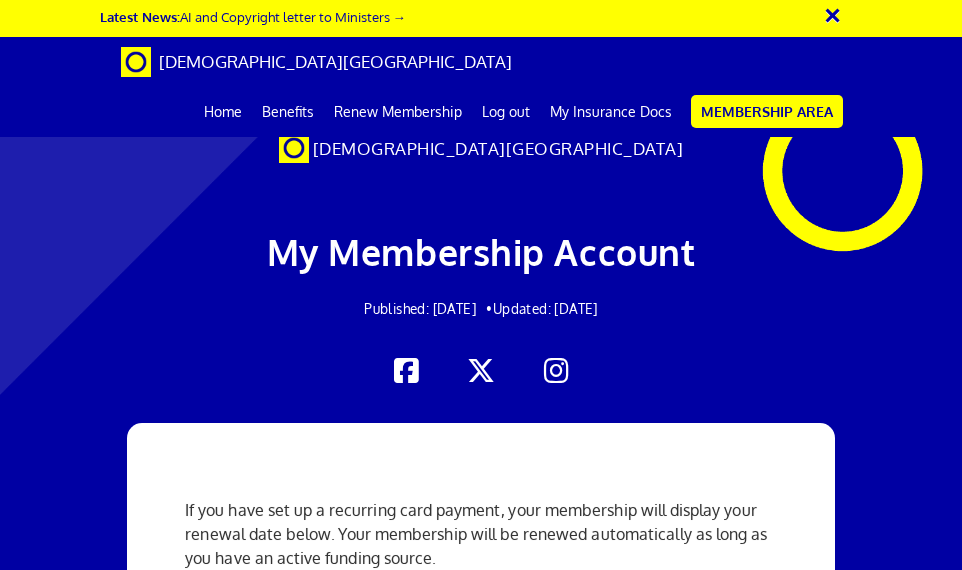 scroll, scrollTop: 0, scrollLeft: 0, axis: both 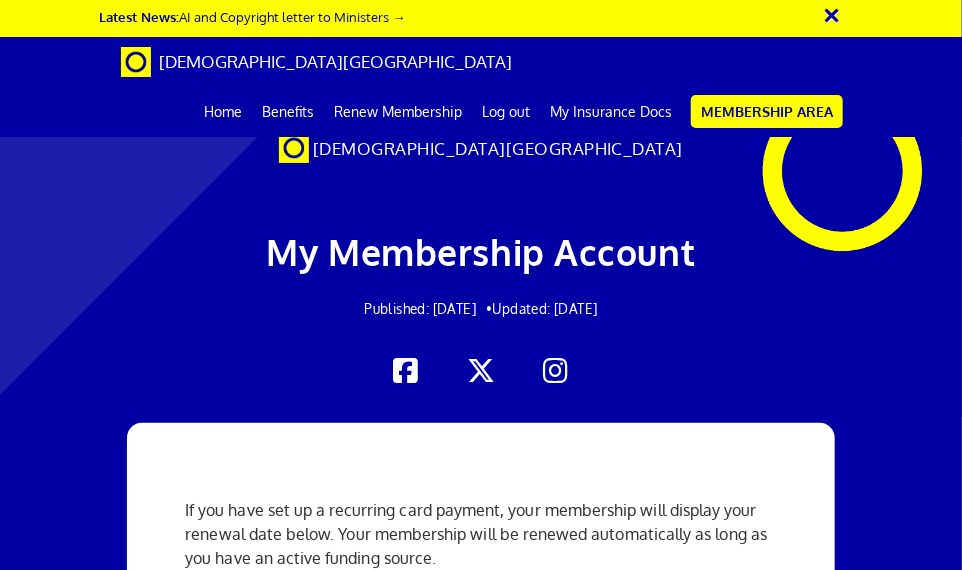 drag, startPoint x: 780, startPoint y: 309, endPoint x: 622, endPoint y: 312, distance: 158.02847 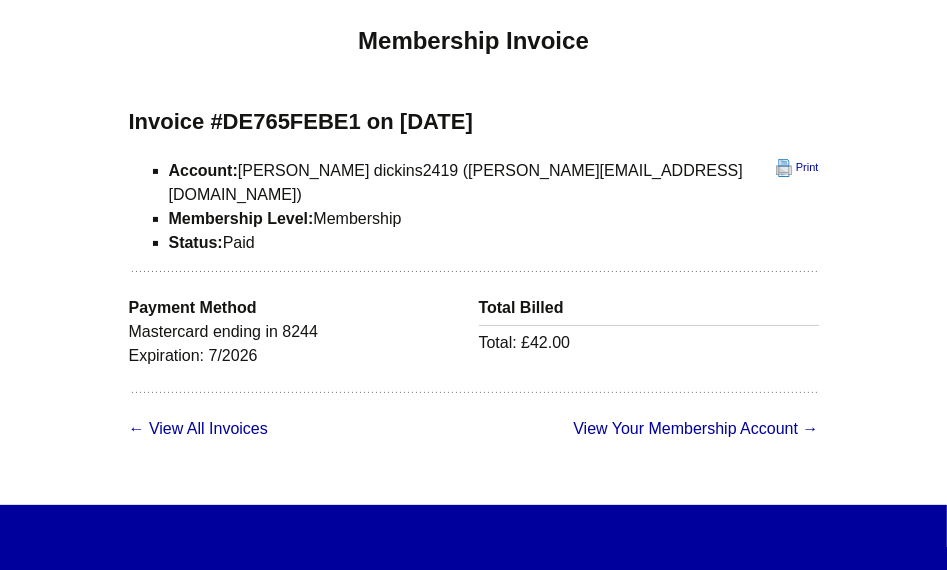 scroll, scrollTop: 100, scrollLeft: 0, axis: vertical 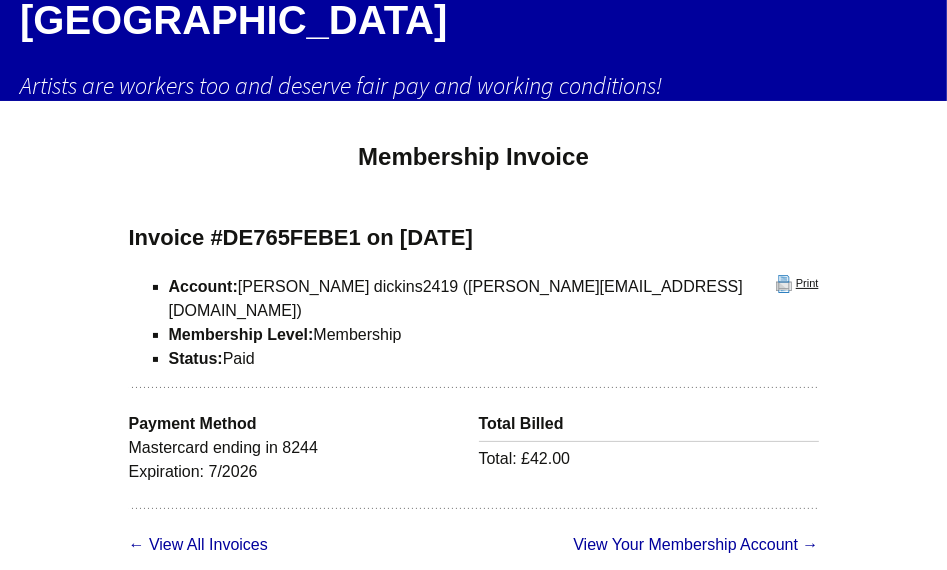 click on "Print" at bounding box center (797, 284) 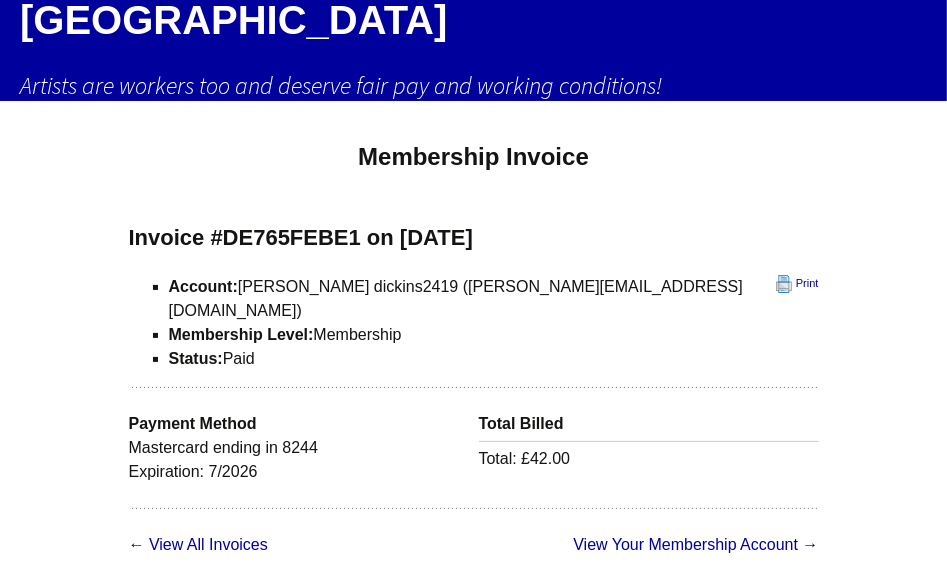 click on "[DEMOGRAPHIC_DATA]
Artists are workers too and deserve fair pay and working conditions!
Membership Invoice
Invoice #DE765FEBE1 on [DATE]
Print
Account:  [PERSON_NAME] dickins2419 ([PERSON_NAME][EMAIL_ADDRESS][DOMAIN_NAME])
Membership Level:  Membership
Status:
Paid
Payment Method
Mastercard ending in 8244
Expiration: 7/2026
Total Billed
Total   £42.00
View Your Membership Account →
← View All Invoices" at bounding box center (473, 415) 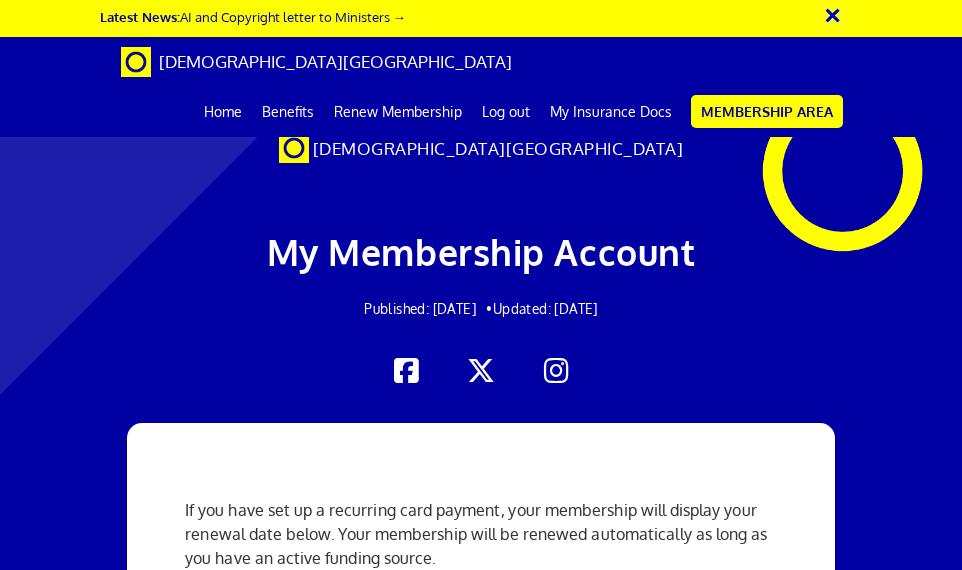 scroll, scrollTop: 900, scrollLeft: 0, axis: vertical 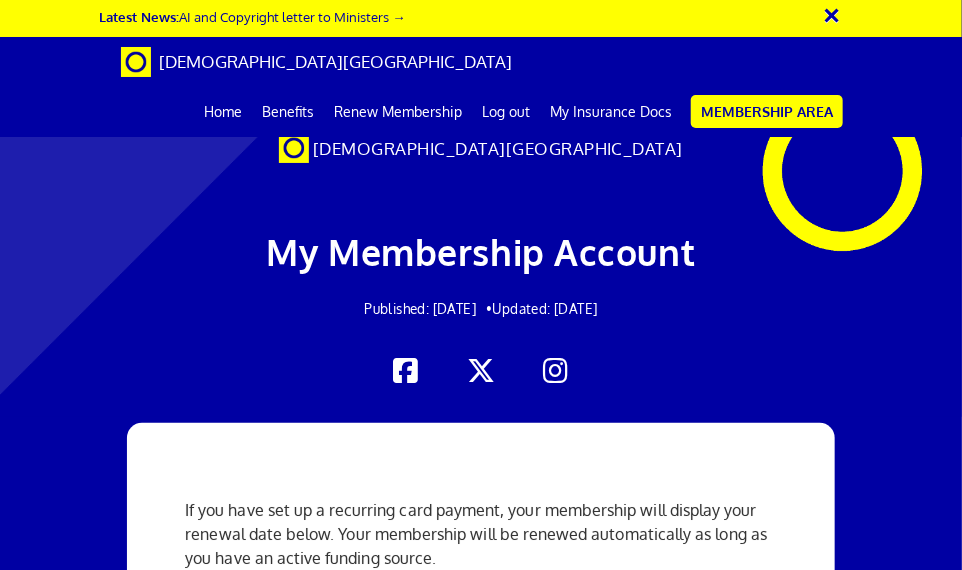 click on "[DATE]" at bounding box center (209, 1295) 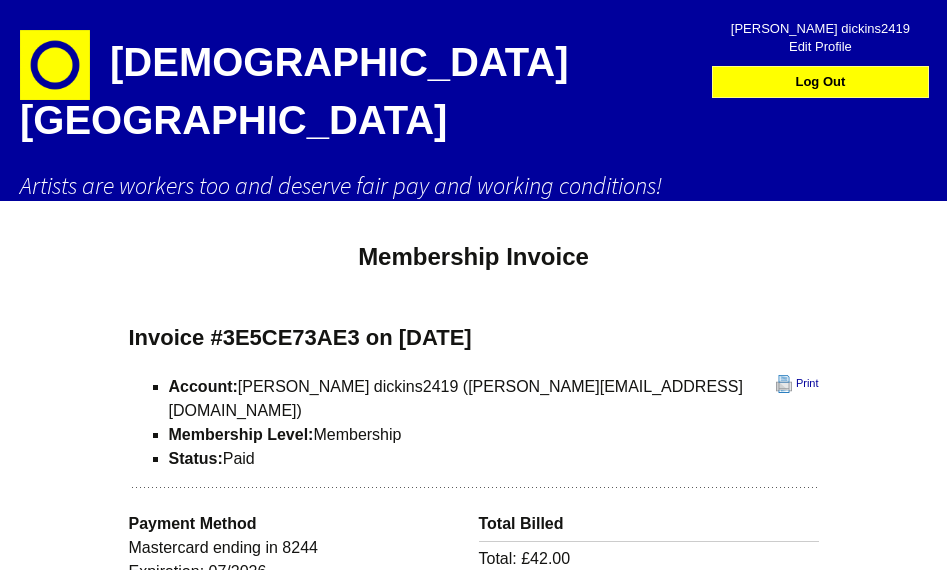 scroll, scrollTop: 0, scrollLeft: 0, axis: both 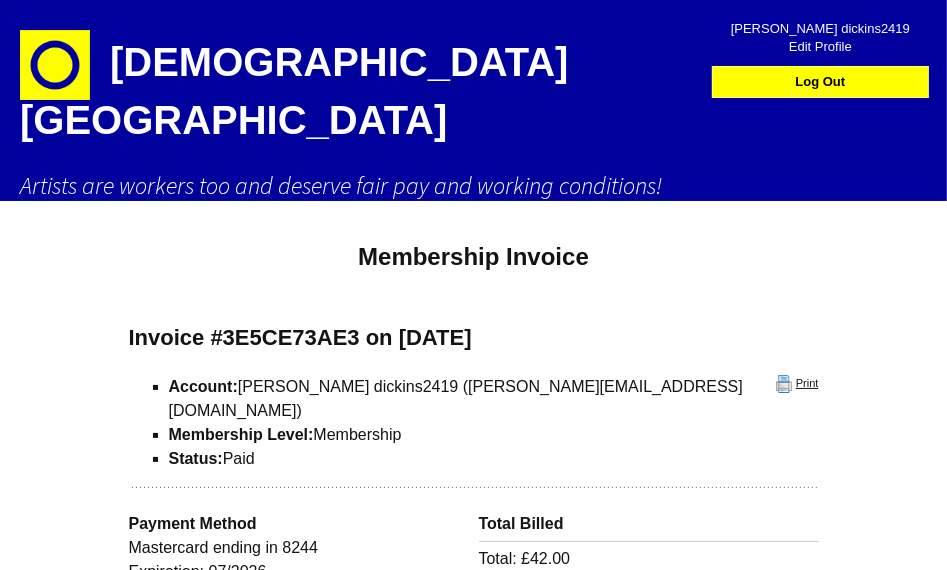 click on "Print" at bounding box center [797, 384] 